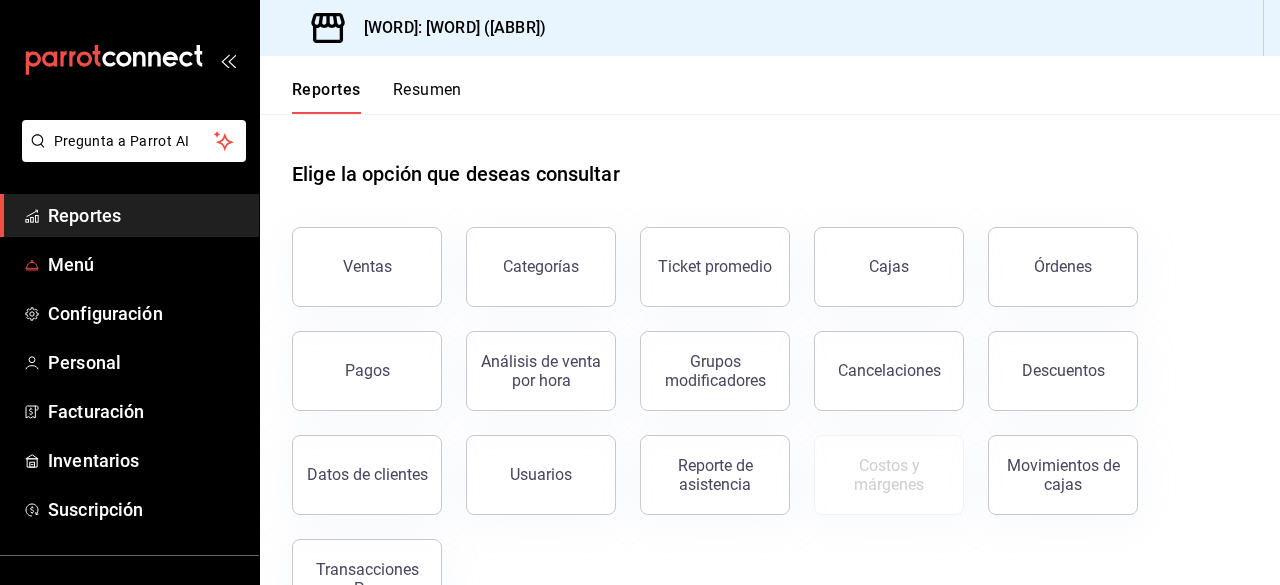 scroll, scrollTop: 0, scrollLeft: 0, axis: both 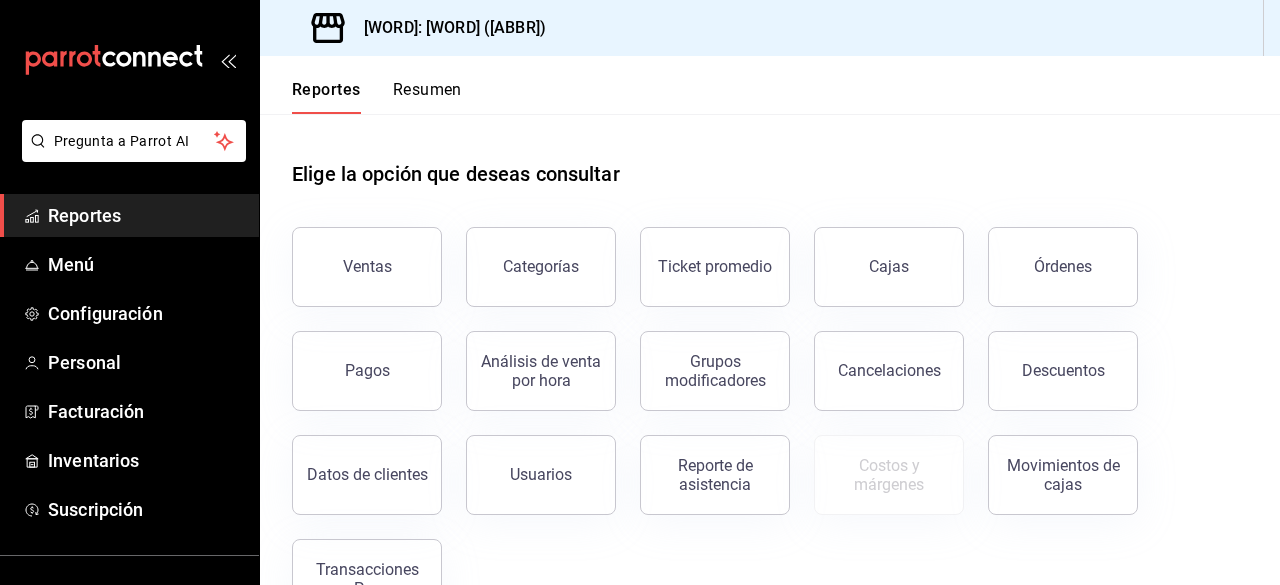 click on "Reportes" at bounding box center [145, 215] 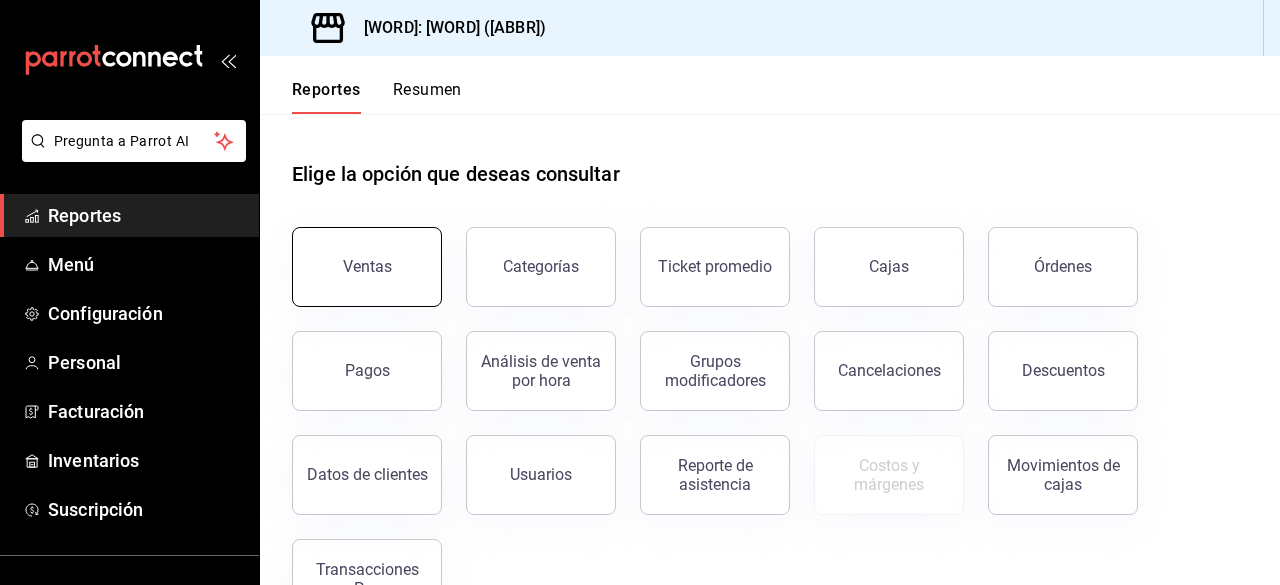 click on "Ventas" at bounding box center (367, 266) 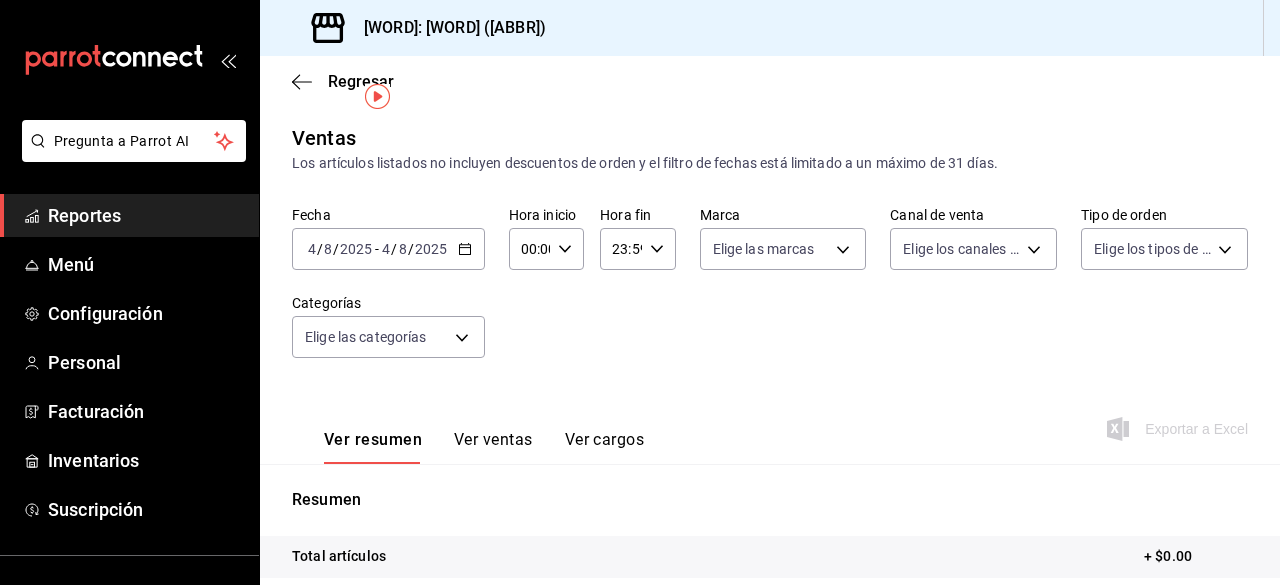 scroll, scrollTop: 132, scrollLeft: 0, axis: vertical 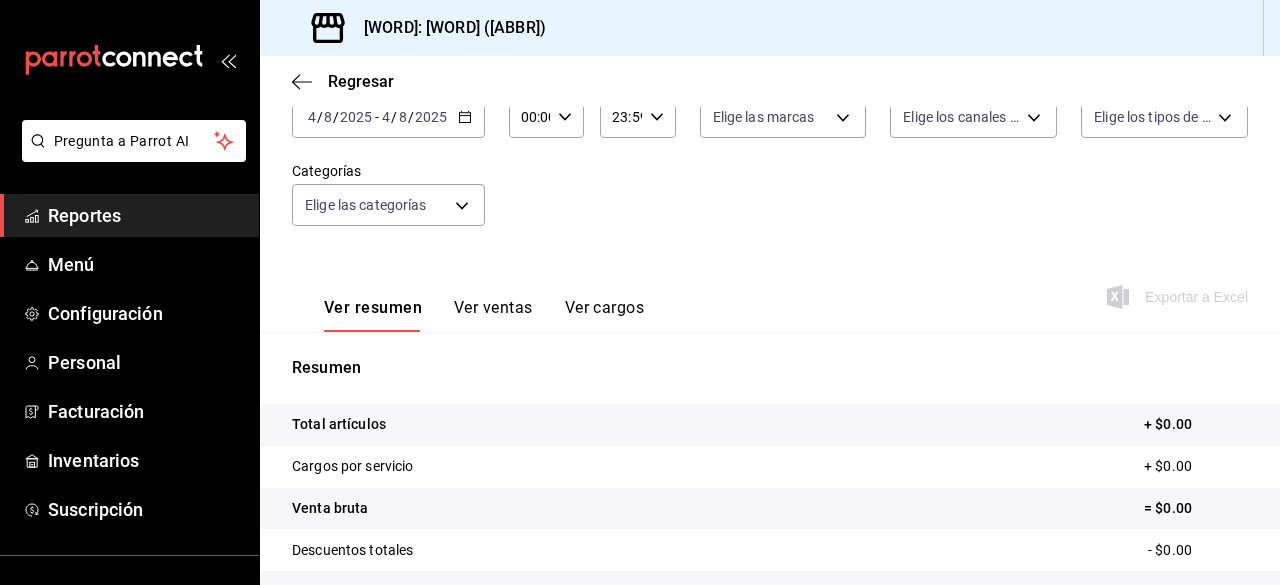 click on "Reportes" at bounding box center (145, 215) 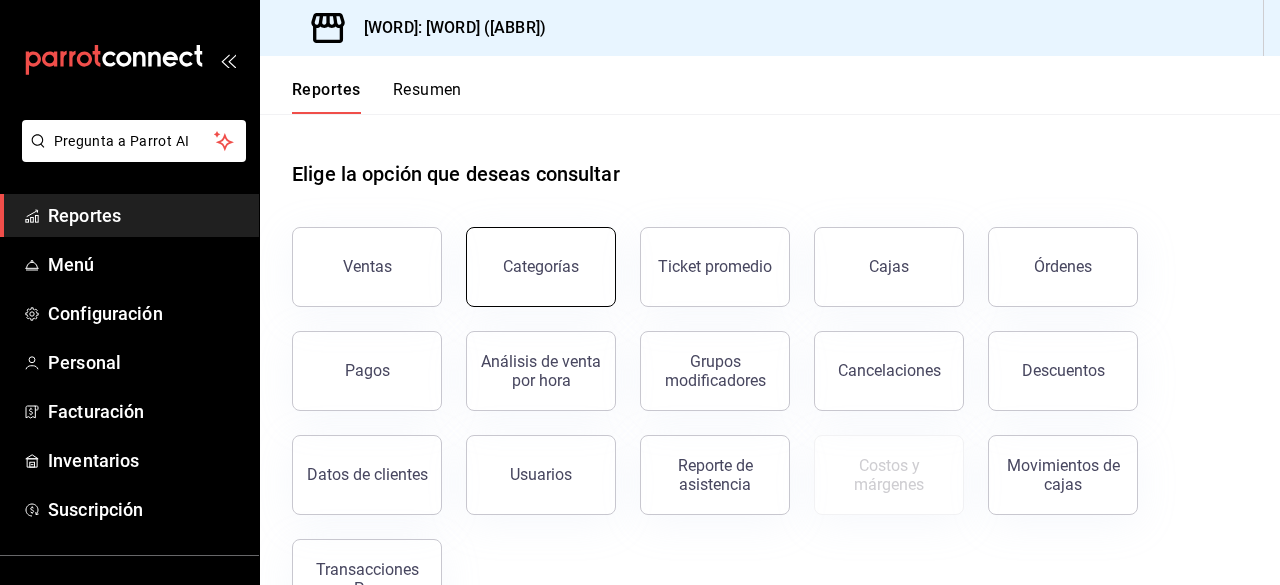 click on "Categorías" at bounding box center (541, 266) 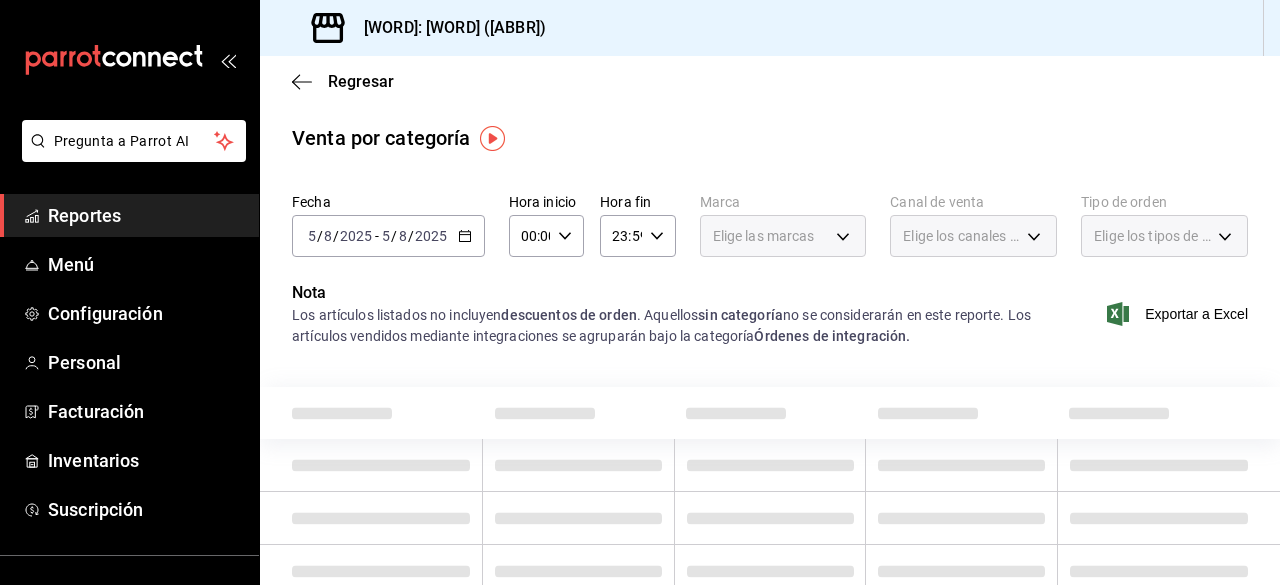 click on "2025-08-05 5 / 8 / 2025 - 2025-08-05 5 / 8 / 2025" at bounding box center [388, 236] 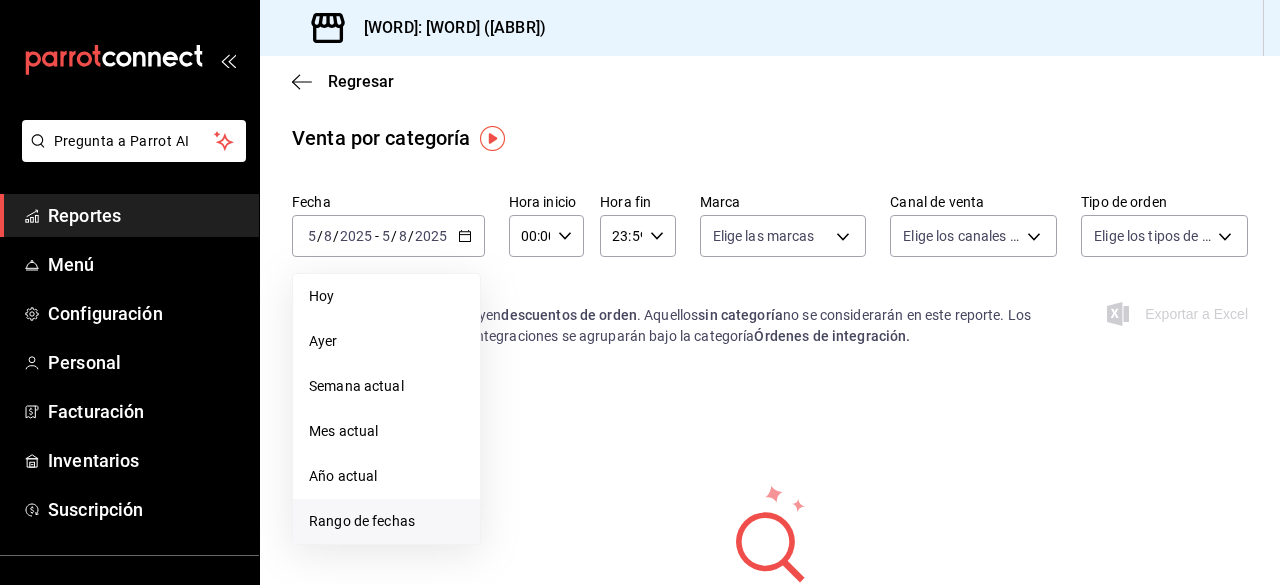 click on "Rango de fechas" at bounding box center [386, 521] 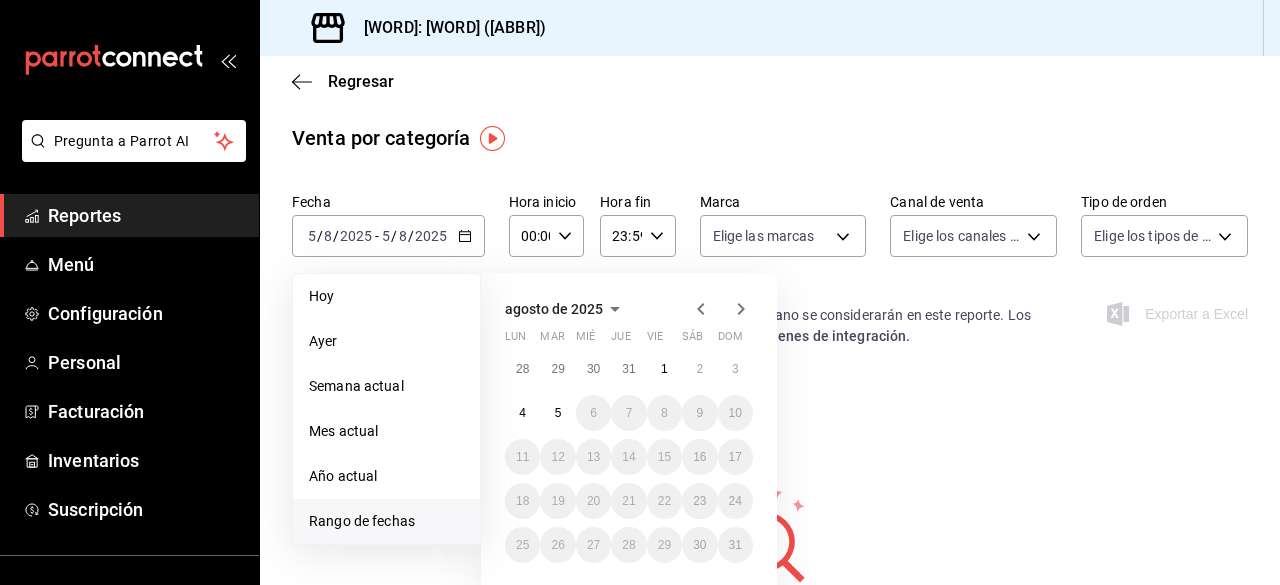click 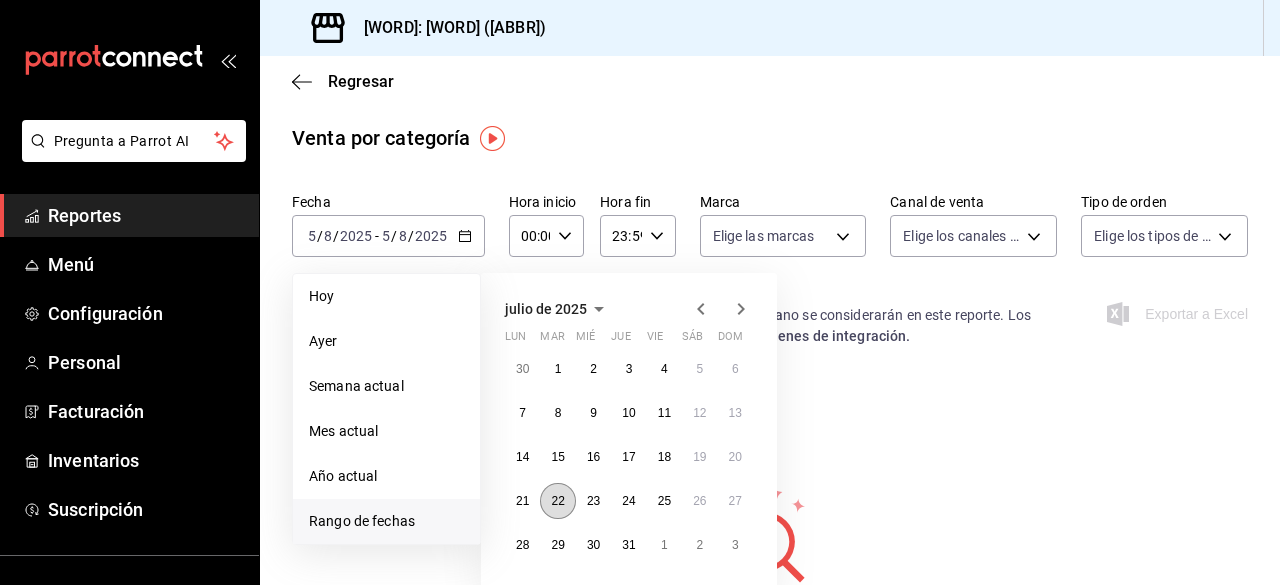 click on "22" at bounding box center (557, 501) 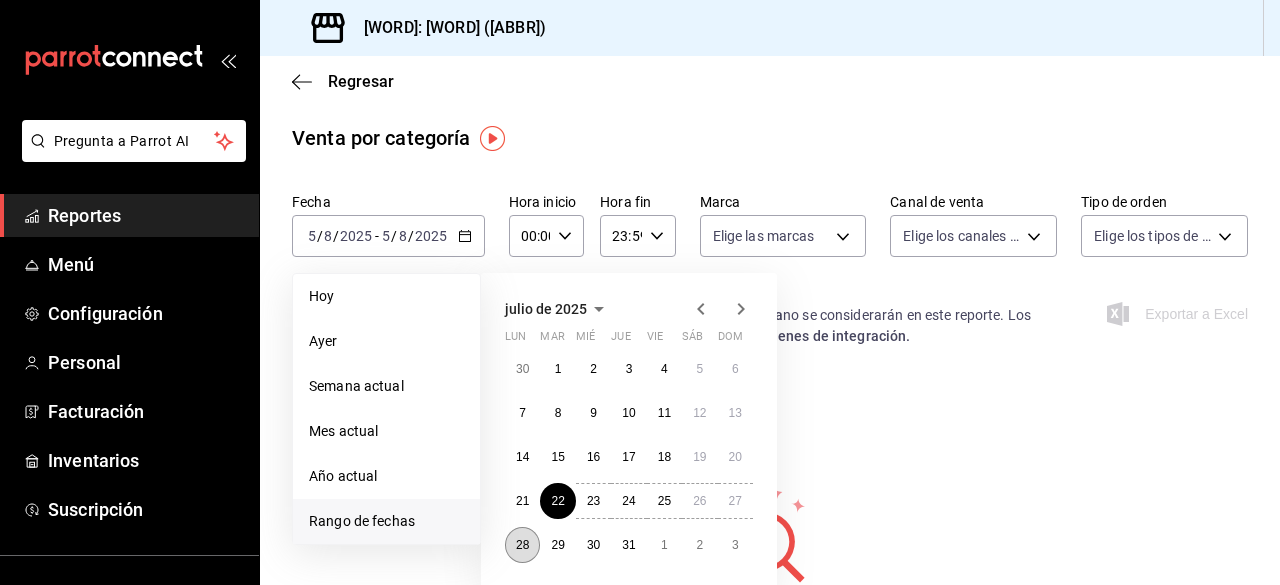click on "28" at bounding box center [522, 545] 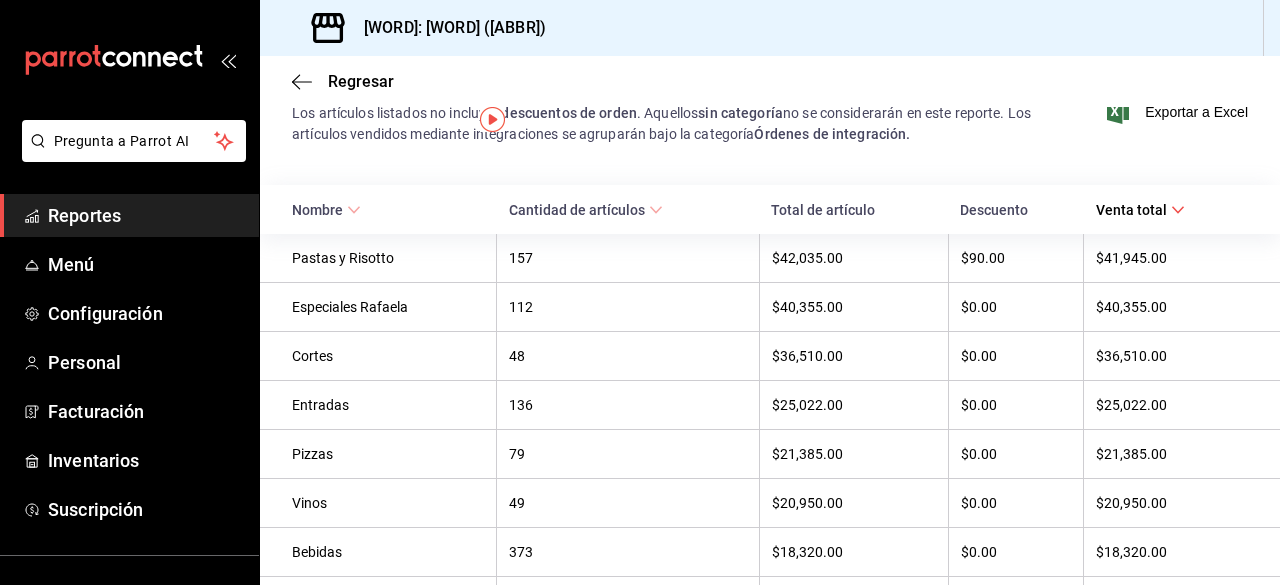 scroll, scrollTop: 0, scrollLeft: 0, axis: both 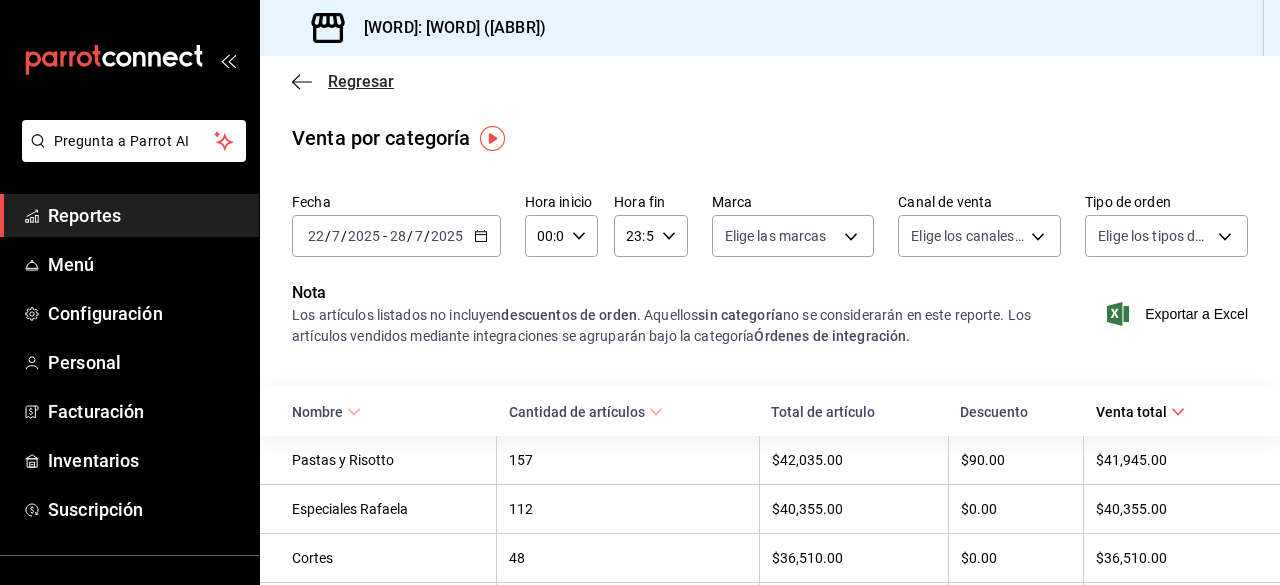 click 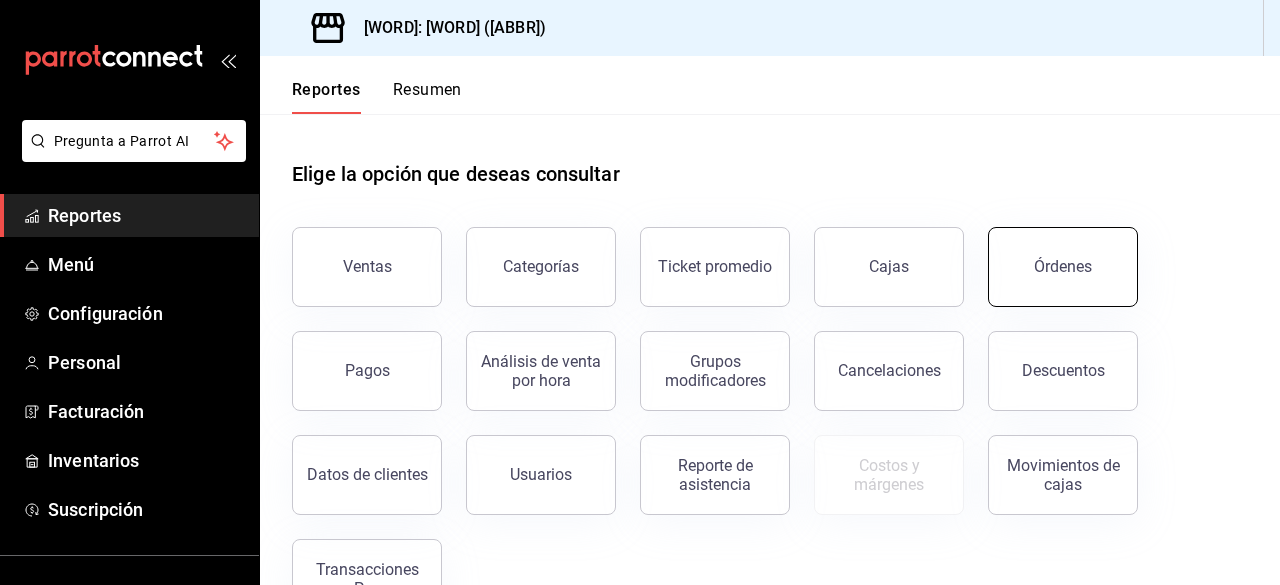 click on "Órdenes" at bounding box center [1063, 267] 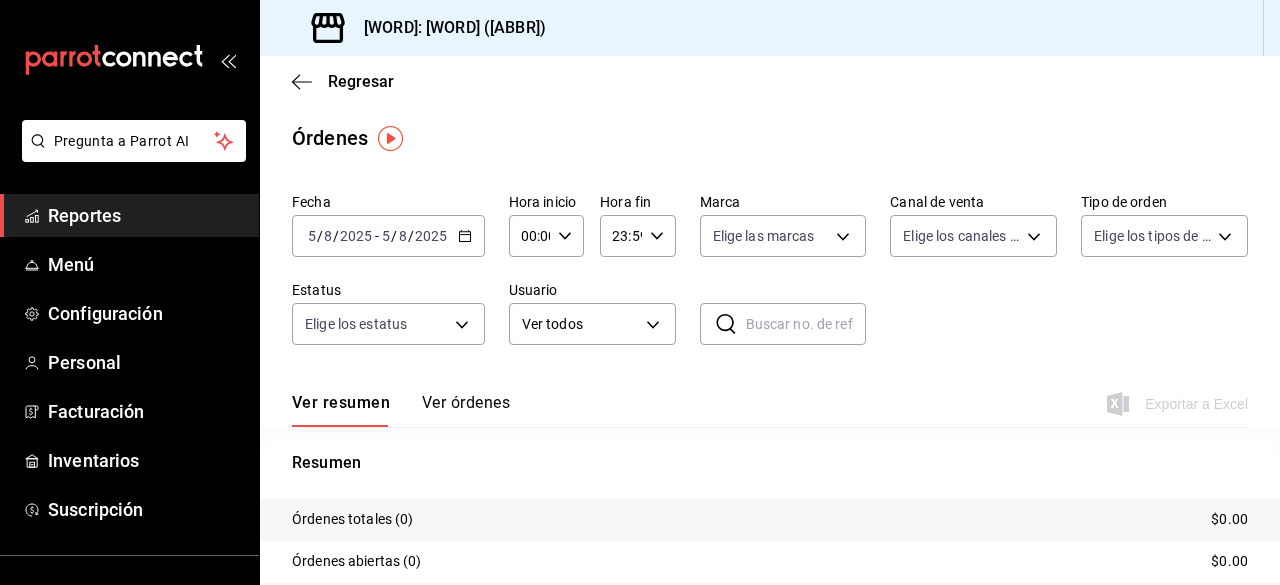 click on "Ver órdenes" at bounding box center (466, 410) 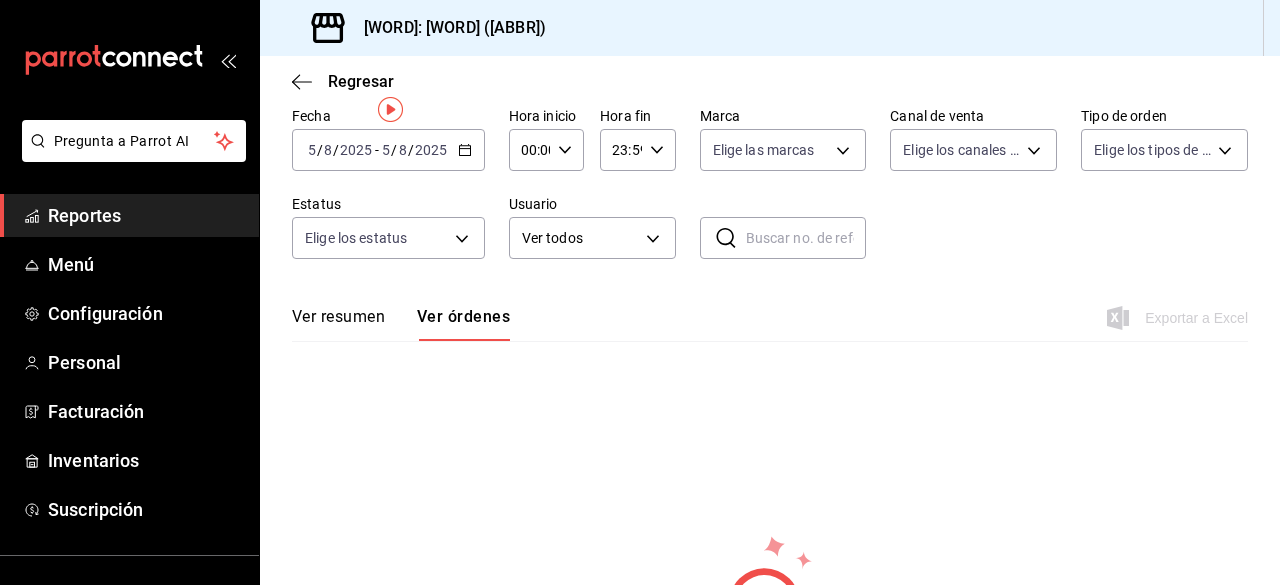 scroll, scrollTop: 0, scrollLeft: 0, axis: both 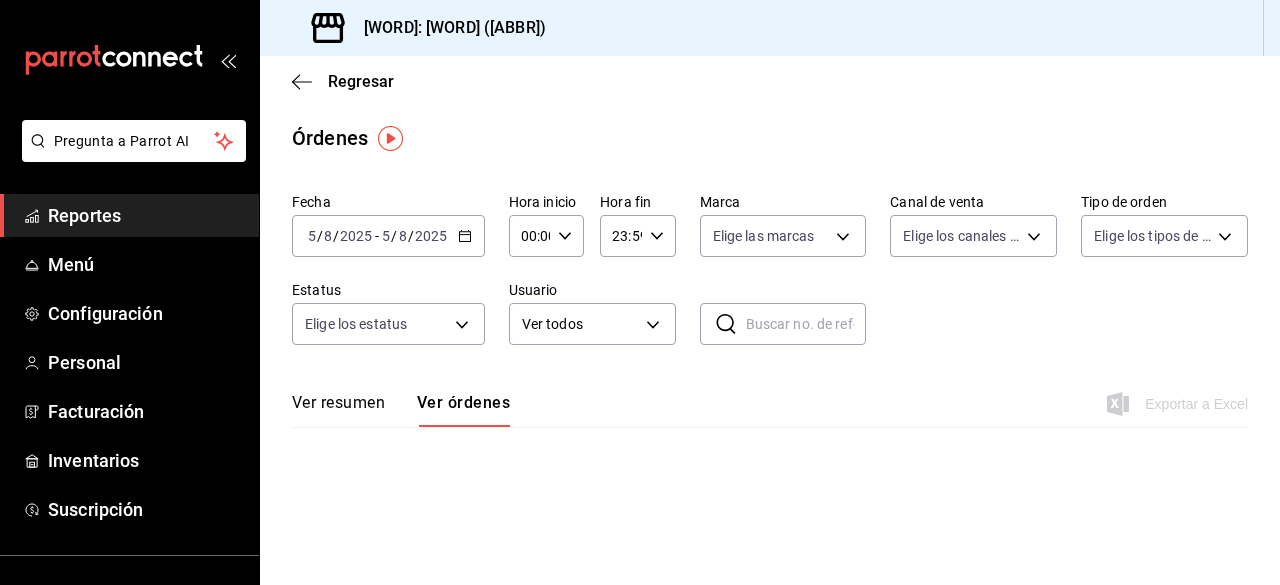 click on "2025" at bounding box center [431, 236] 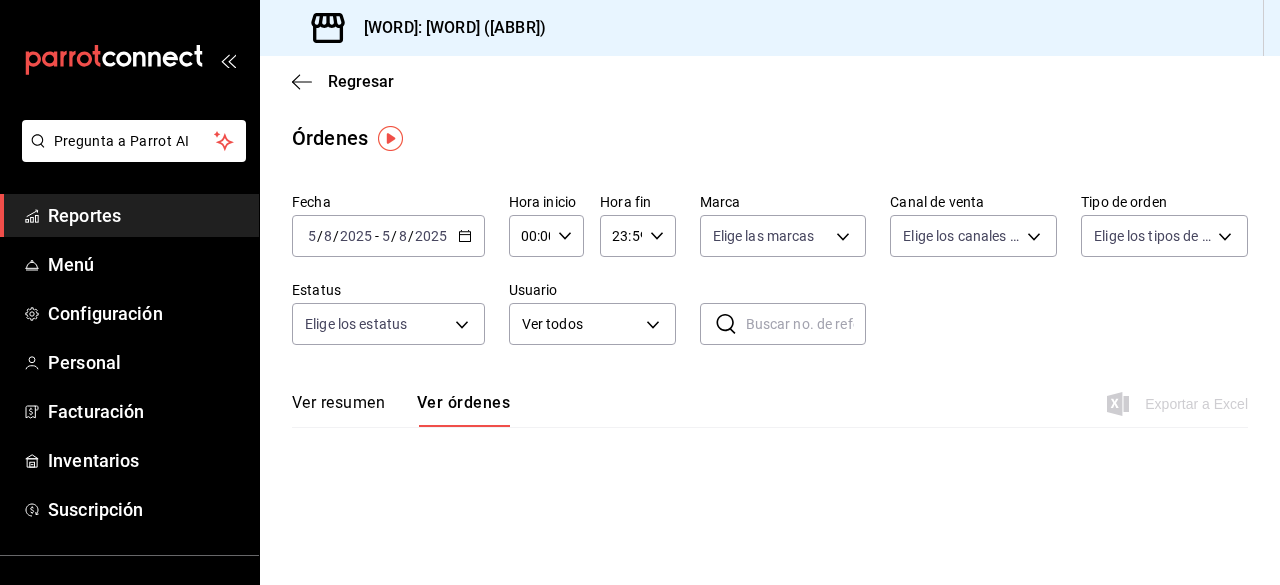 click 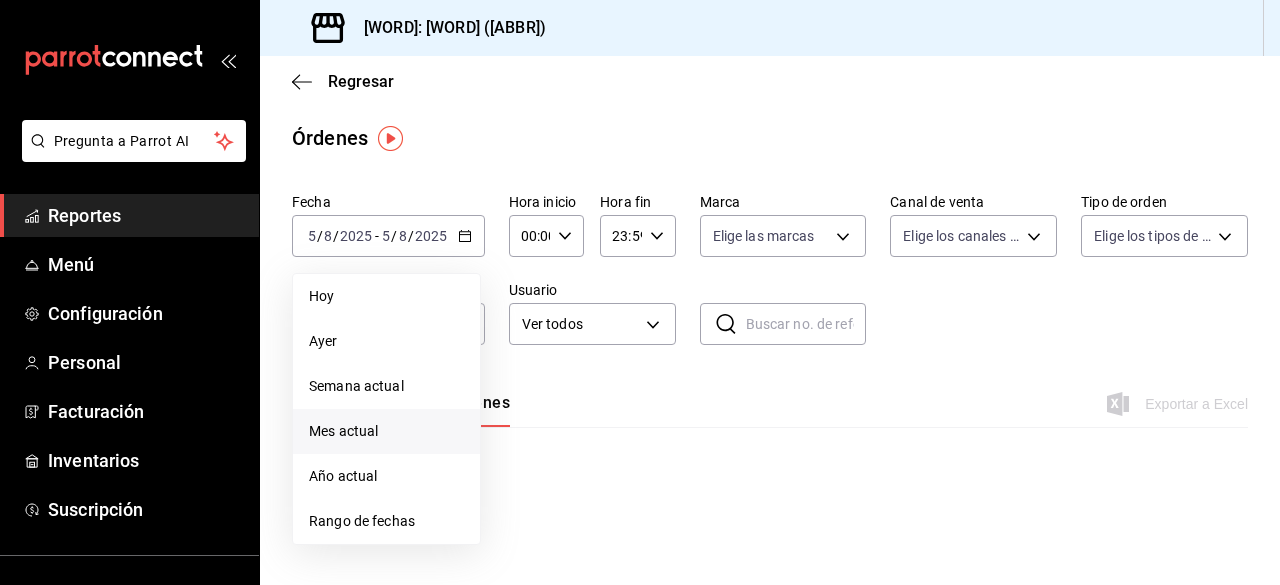 click on "Mes actual" at bounding box center (386, 431) 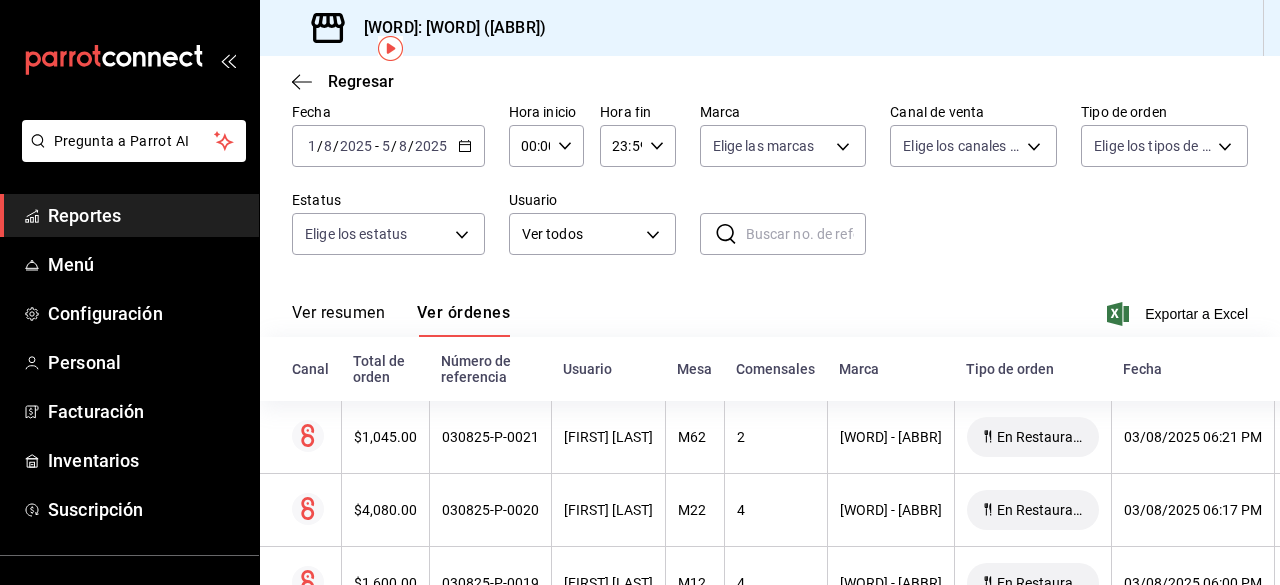 scroll, scrollTop: 0, scrollLeft: 0, axis: both 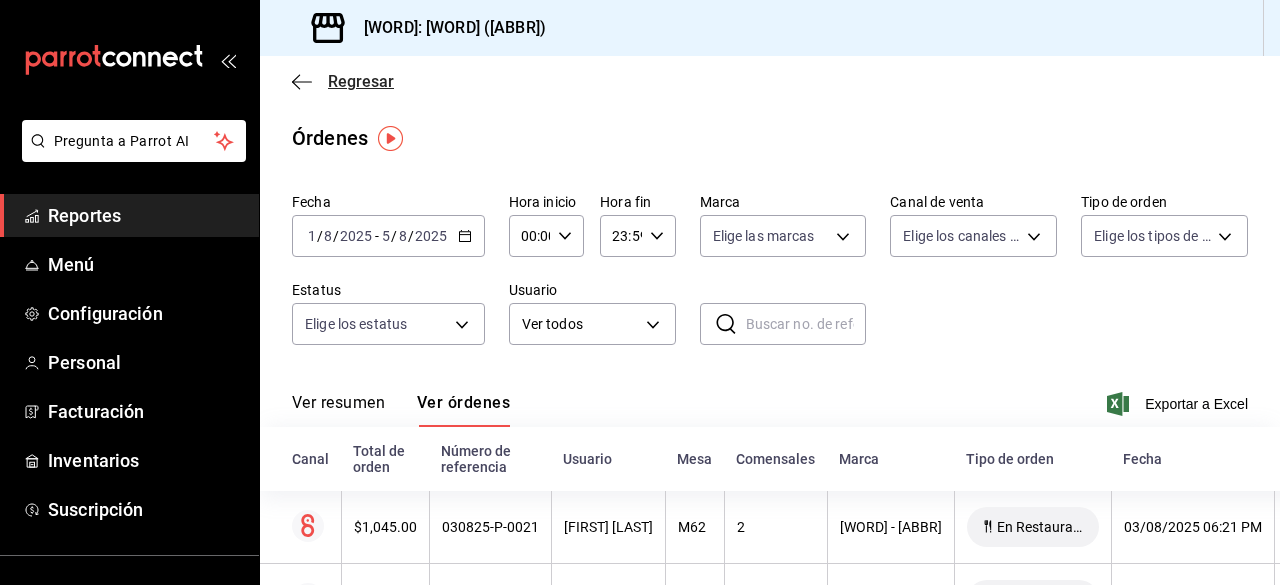 click 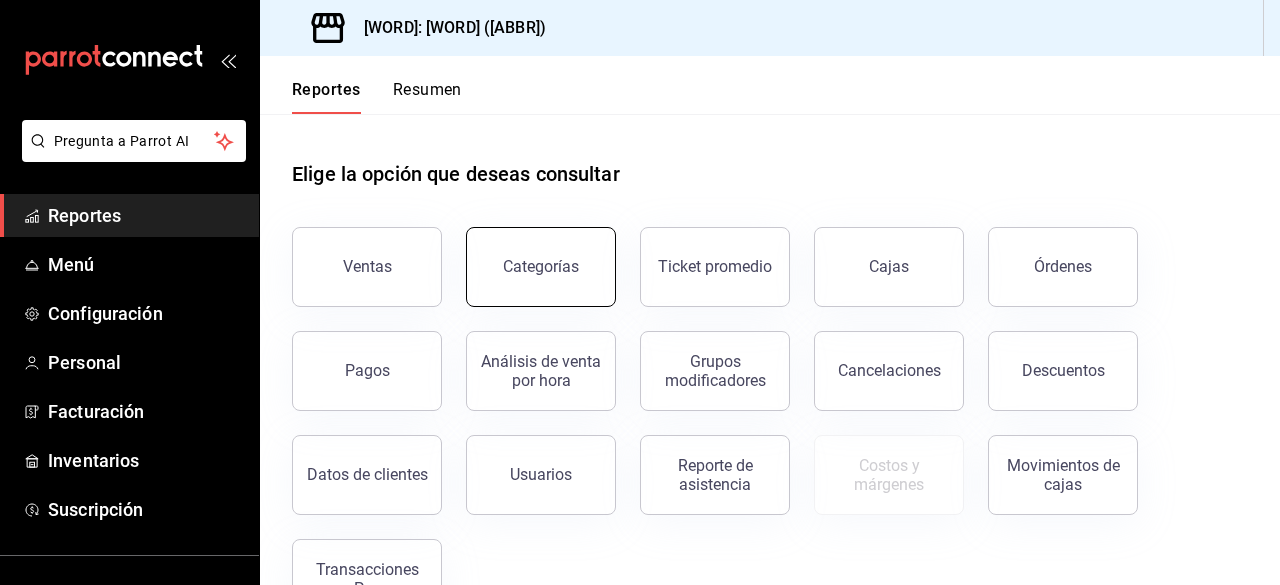 click on "Categorías" at bounding box center [541, 266] 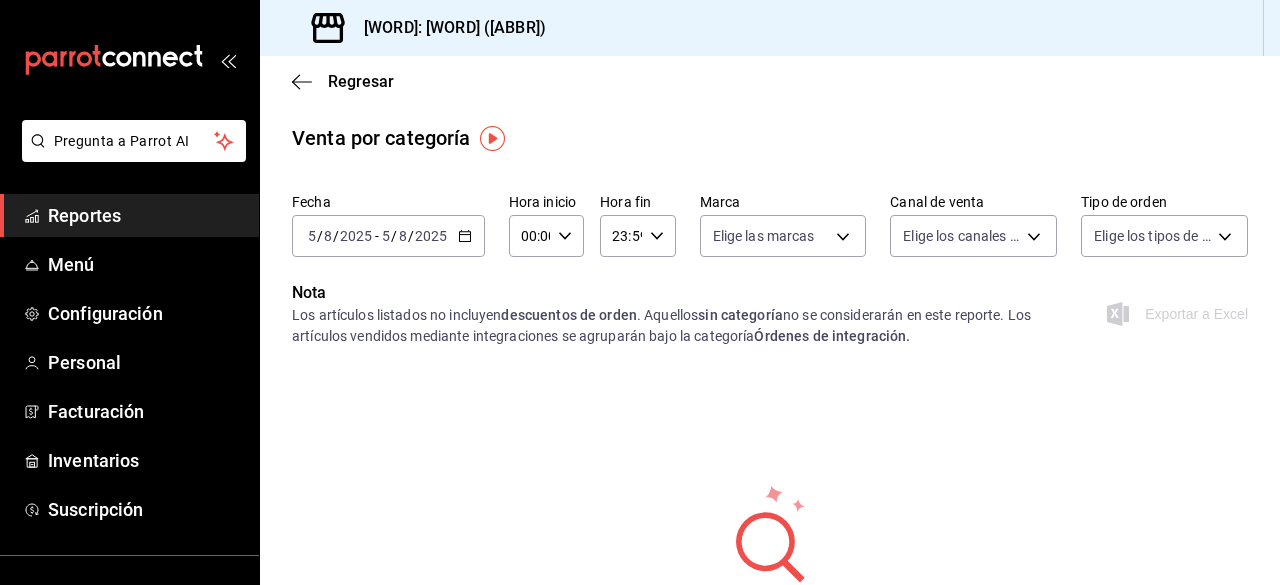 click 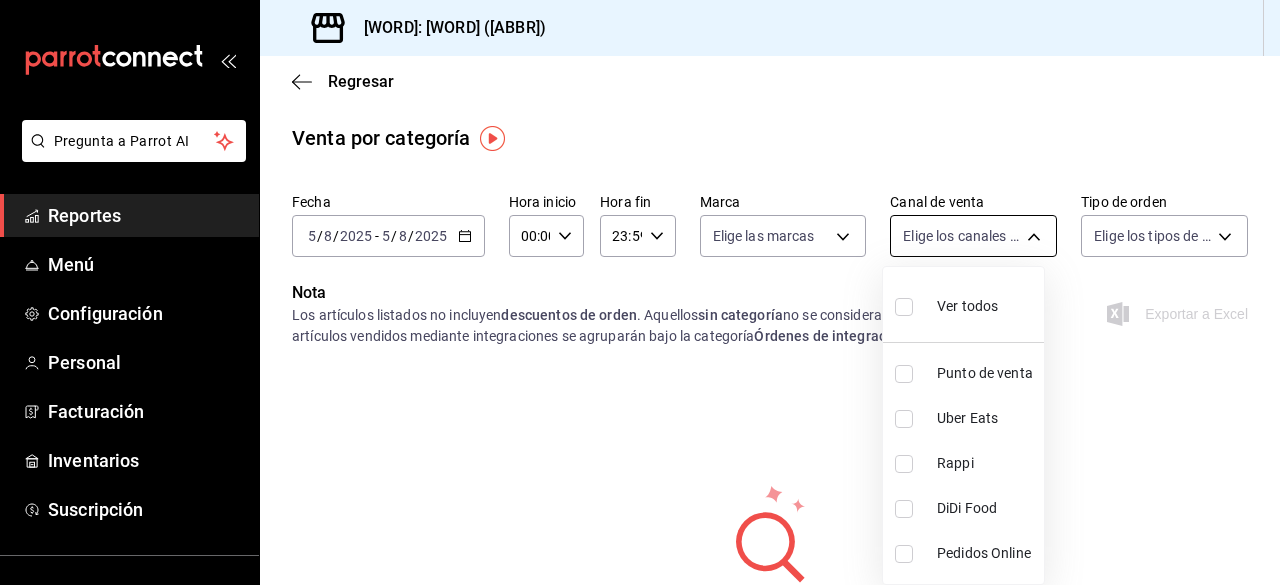 click on "Pregunta a Parrot AI Reportes   Menú   Configuración   Personal   Facturación   Inventarios   Suscripción   Ayuda Recomienda Parrot   [FIRST] [LAST]   Sugerir nueva función   Sucursal: [WORD] ([ABBR]) Regresar Venta por categoría Fecha 2025-08-05 5 / 8 / 2025 - 2025-08-05 5 / 8 / 2025 Hora inicio 00:00 Hora inicio Hora fin 23:59 Hora fin Marca Elige las marcas Canal de venta Elige los canales de venta Tipo de orden Elige los tipos de orden Nota Los artículos listados no incluyen  descuentos de orden . Aquellos  sin categoría  no se considerarán en este reporte. Los artículos vendidos mediante integraciones se agruparán bajo la categoría  Órdenes de integración. Exportar a Excel No hay información que mostrar Pregunta a Parrot AI Reportes   Menú   Configuración   Personal   Facturación   Inventarios   Suscripción   Ayuda Recomienda Parrot   [FIRST] [LAST]   Sugerir nueva función   GANA 1 MES GRATIS EN TU SUSCRIPCIÓN AQUÍ Ver video tutorial Ir a video Visitar centro de ayuda ([PHONE])" at bounding box center [640, 292] 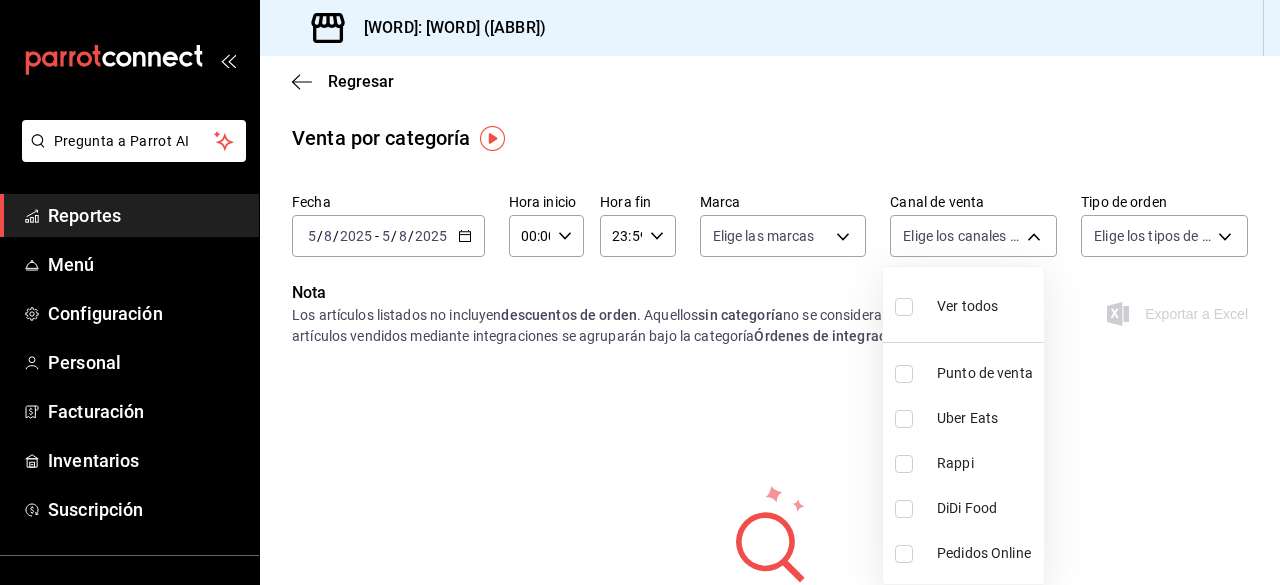 click at bounding box center (640, 292) 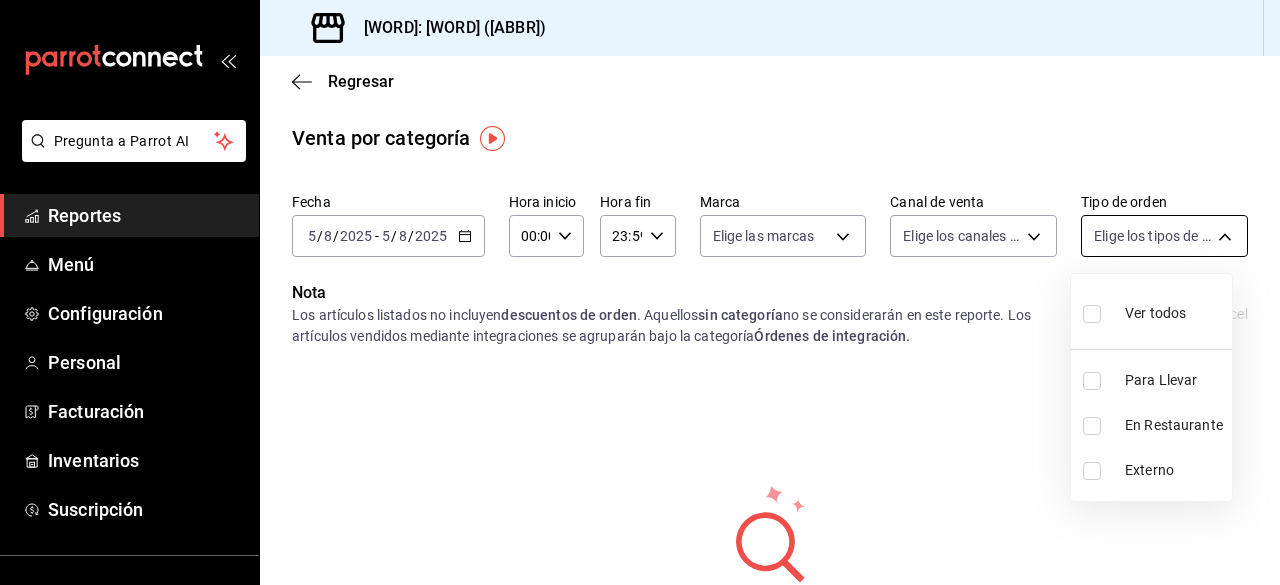 click on "Pregunta a Parrot AI Reportes   Menú   Configuración   Personal   Facturación   Inventarios   Suscripción   Ayuda Recomienda Parrot   [FIRST] [LAST]   Sugerir nueva función   Sucursal: [WORD] ([ABBR]) Regresar Venta por categoría Fecha 2025-08-05 5 / 8 / 2025 - 2025-08-05 5 / 8 / 2025 Hora inicio 00:00 Hora inicio Hora fin 23:59 Hora fin Marca Elige las marcas Canal de venta Elige los canales de venta Tipo de orden Elige los tipos de orden Nota Los artículos listados no incluyen  descuentos de orden . Aquellos  sin categoría  no se considerarán en este reporte. Los artículos vendidos mediante integraciones se agruparán bajo la categoría  Órdenes de integración. Exportar a Excel No hay información que mostrar Pregunta a Parrot AI Reportes   Menú   Configuración   Personal   Facturación   Inventarios   Suscripción   Ayuda Recomienda Parrot   [FIRST] [LAST]   Sugerir nueva función   GANA 1 MES GRATIS EN TU SUSCRIPCIÓN AQUÍ Ver video tutorial Ir a video Visitar centro de ayuda ([PHONE])" at bounding box center [640, 292] 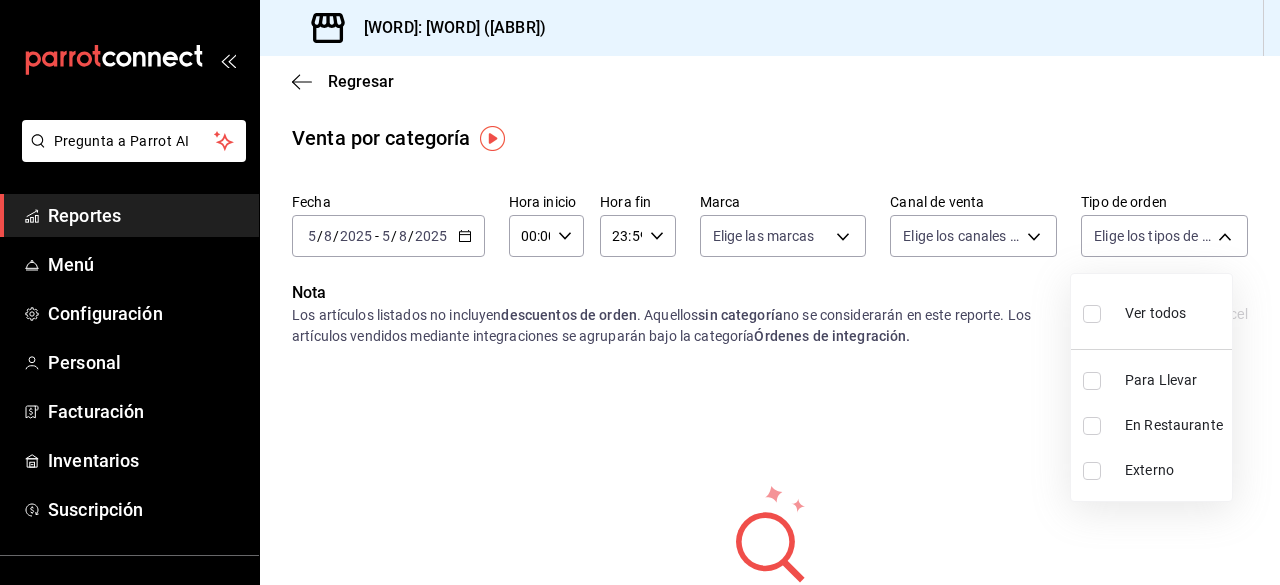 click at bounding box center [640, 292] 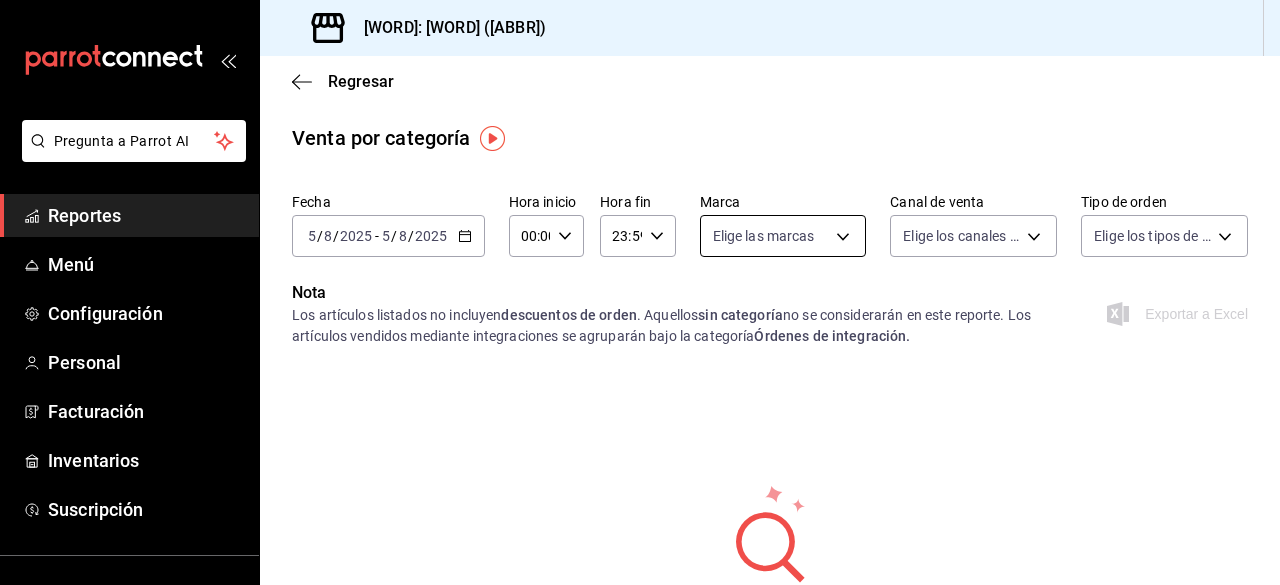 click on "Pregunta a Parrot AI Reportes   Menú   Configuración   Personal   Facturación   Inventarios   Suscripción   Ayuda Recomienda Parrot   [FIRST] [LAST]   Sugerir nueva función   Sucursal: [WORD] ([ABBR]) Regresar Venta por categoría Fecha 2025-08-05 5 / 8 / 2025 - 2025-08-05 5 / 8 / 2025 Hora inicio 00:00 Hora inicio Hora fin 23:59 Hora fin Marca Elige las marcas Canal de venta Elige los canales de venta Tipo de orden Elige los tipos de orden Nota Los artículos listados no incluyen  descuentos de orden . Aquellos  sin categoría  no se considerarán en este reporte. Los artículos vendidos mediante integraciones se agruparán bajo la categoría  Órdenes de integración. Exportar a Excel No hay información que mostrar Pregunta a Parrot AI Reportes   Menú   Configuración   Personal   Facturación   Inventarios   Suscripción   Ayuda Recomienda Parrot   [FIRST] [LAST]   Sugerir nueva función   GANA 1 MES GRATIS EN TU SUSCRIPCIÓN AQUÍ Ver video tutorial Ir a video Visitar centro de ayuda ([PHONE])" at bounding box center (640, 292) 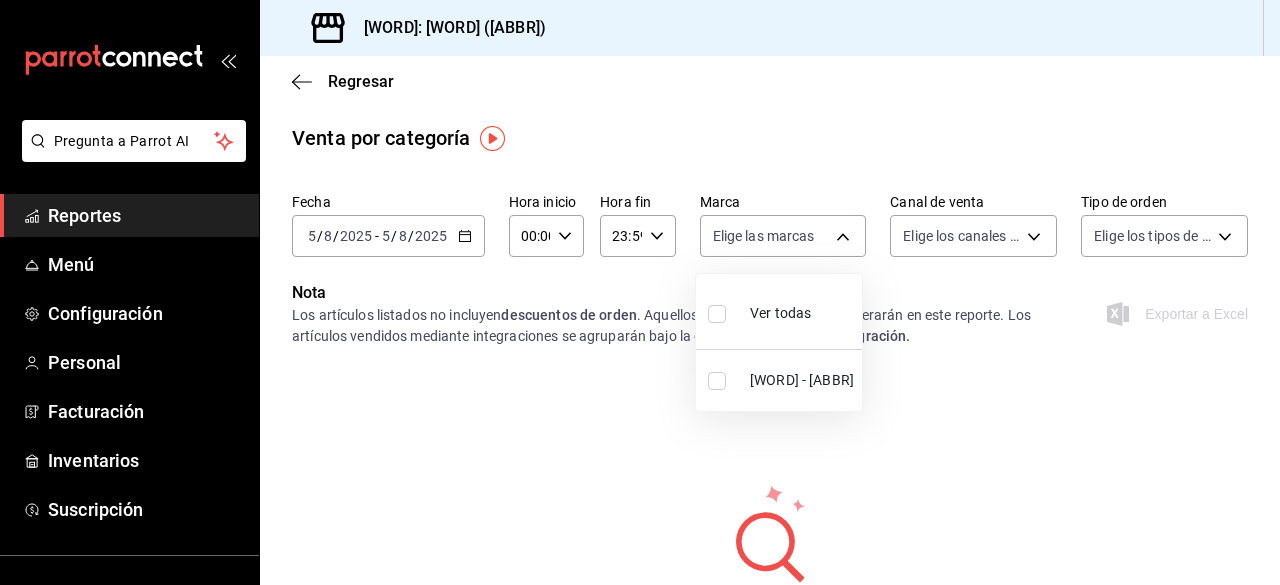 click at bounding box center (640, 292) 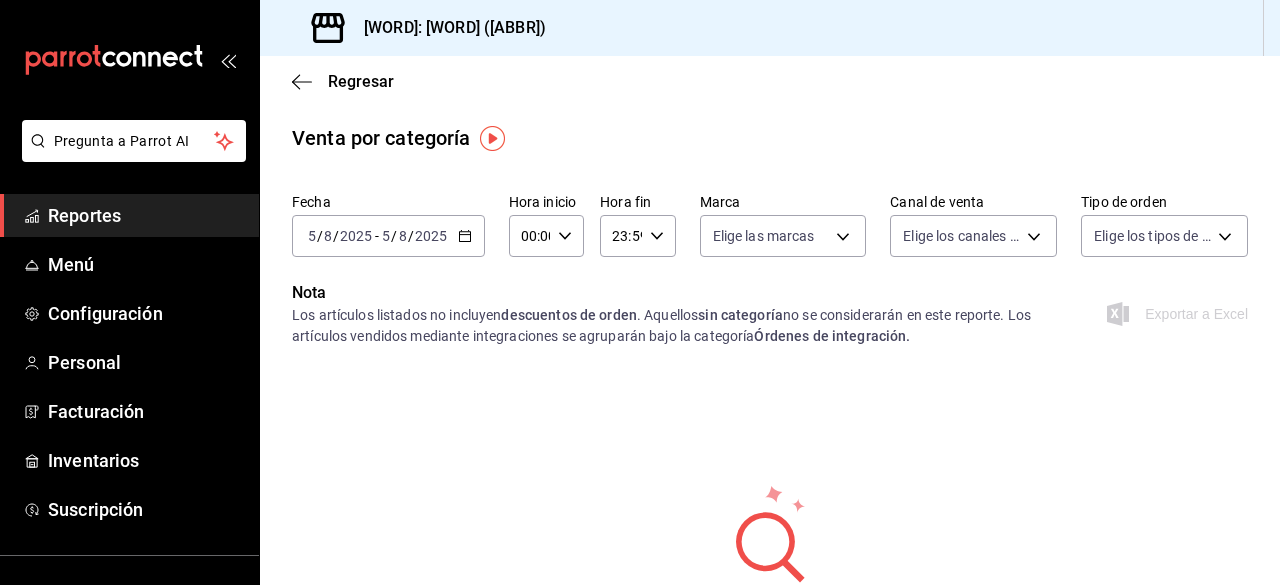 click 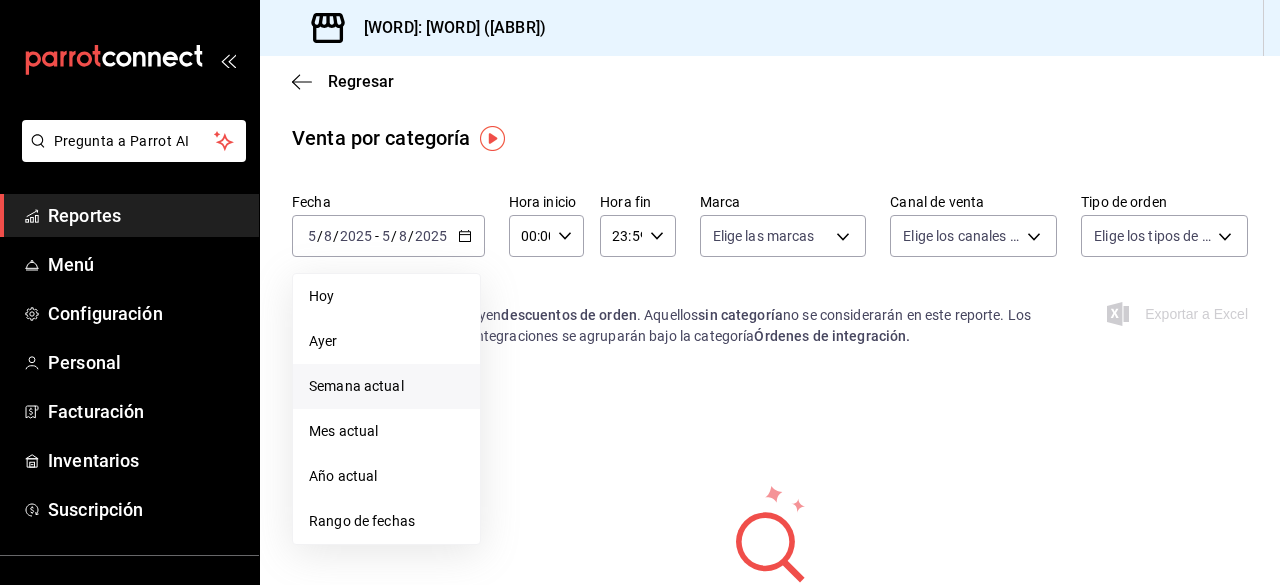 click on "Semana actual" at bounding box center [386, 386] 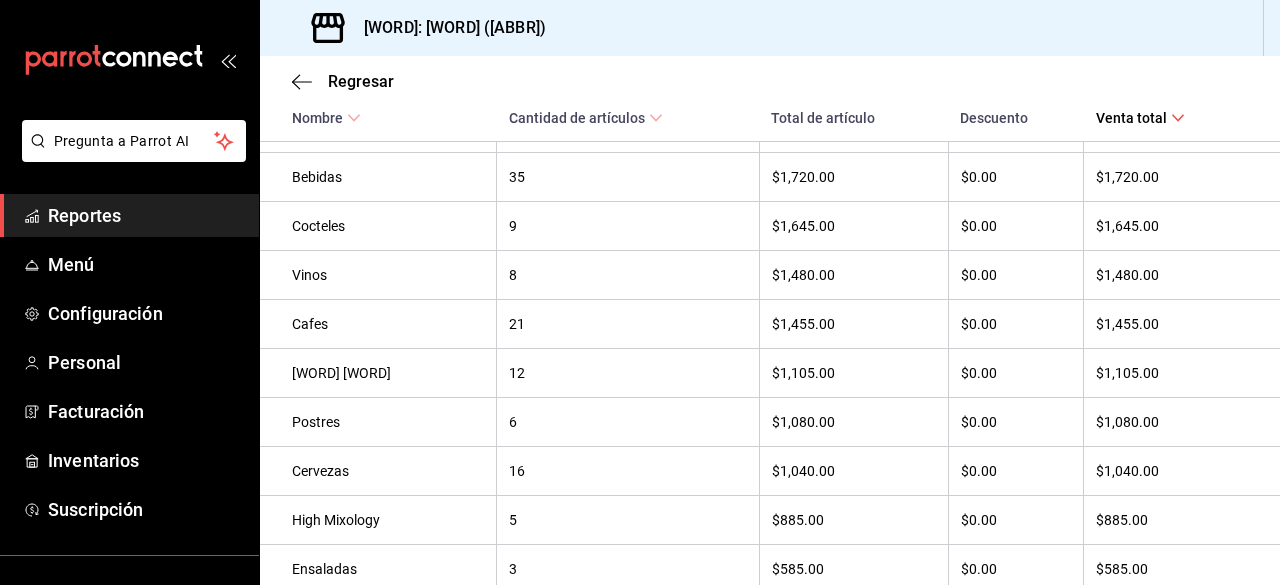 scroll, scrollTop: 0, scrollLeft: 0, axis: both 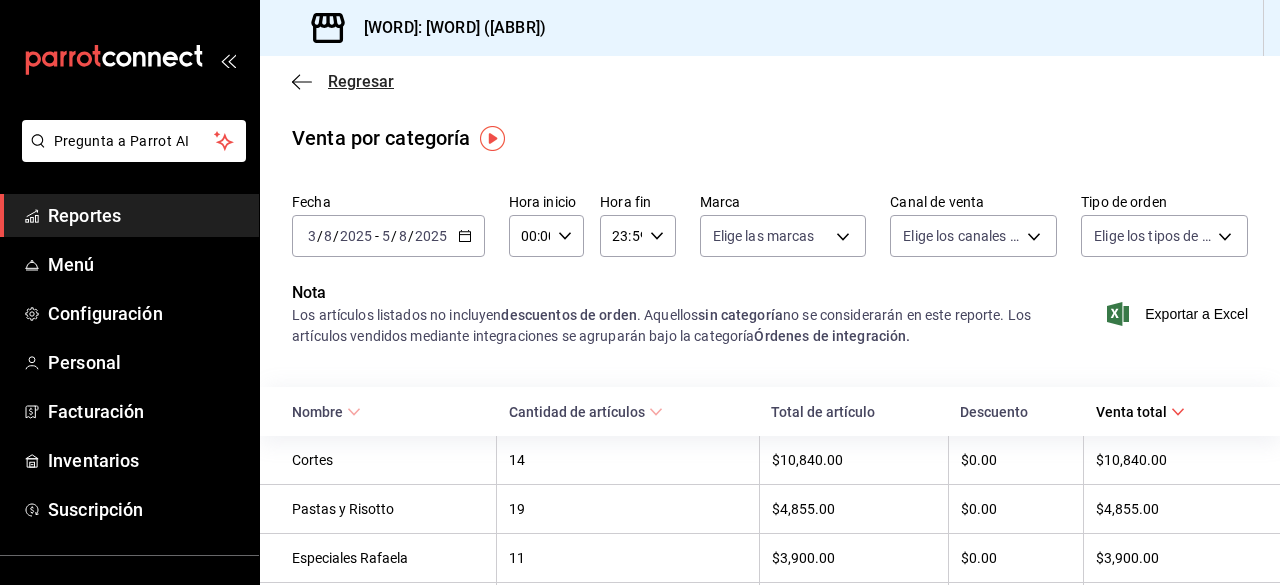 click 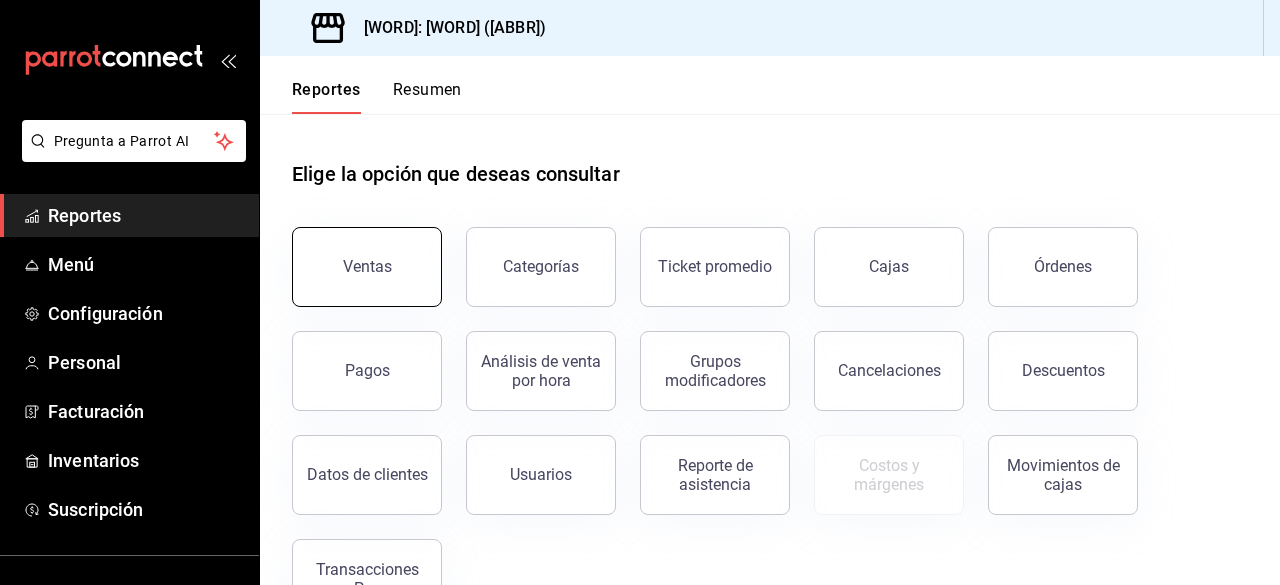 click on "Ventas" at bounding box center [367, 267] 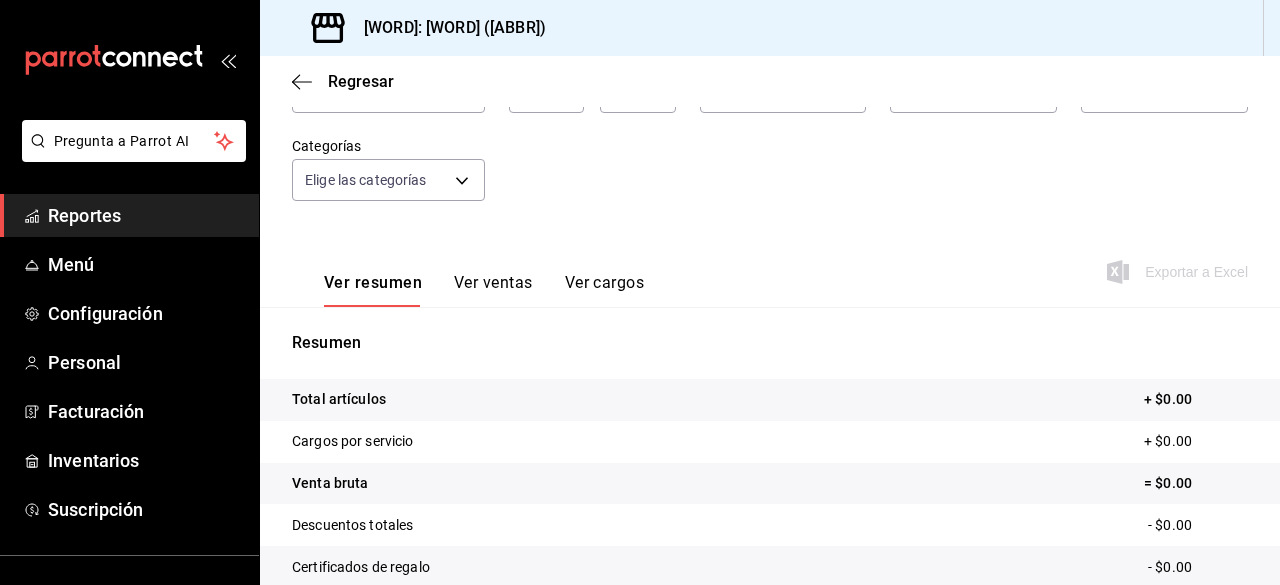 scroll, scrollTop: 161, scrollLeft: 0, axis: vertical 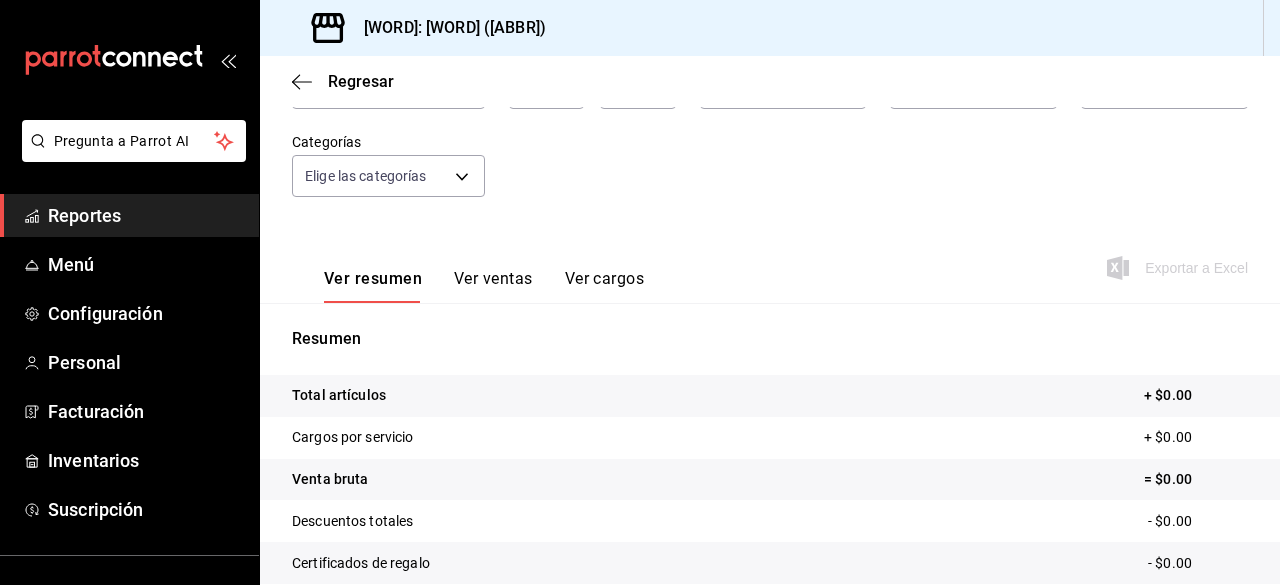 click on "Ver ventas" at bounding box center (493, 286) 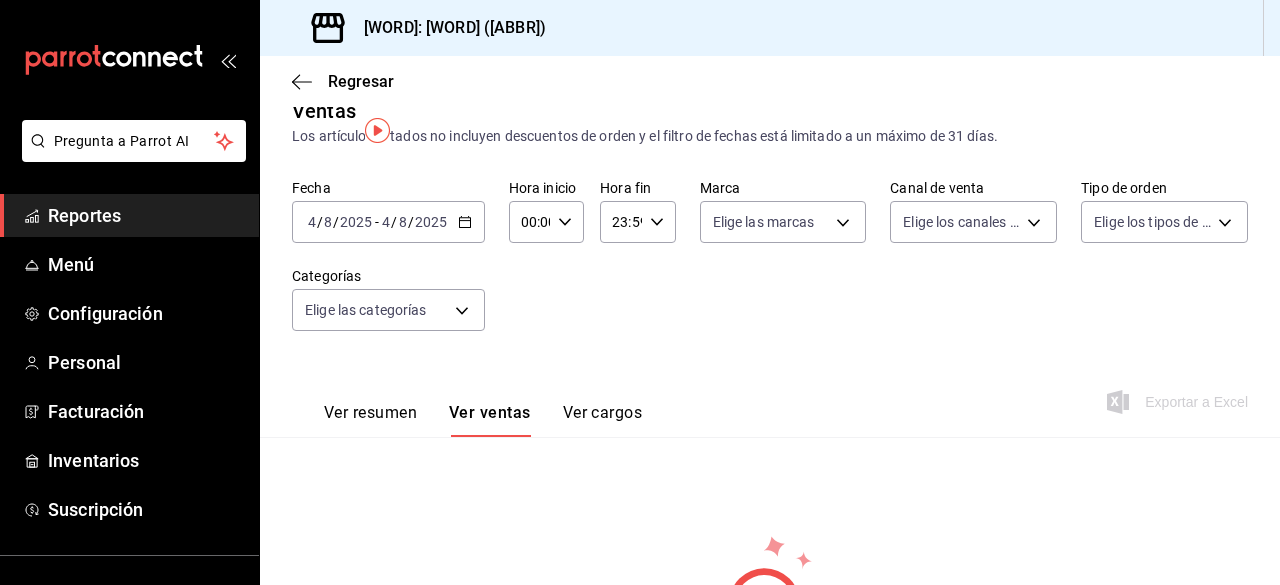 scroll, scrollTop: 8, scrollLeft: 0, axis: vertical 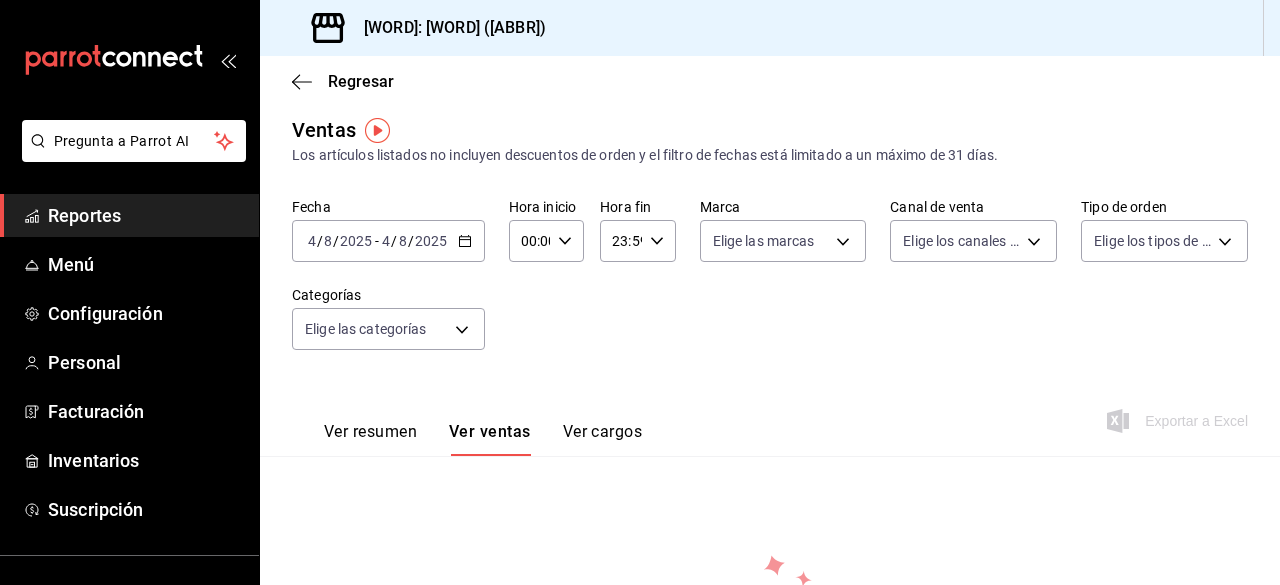 click 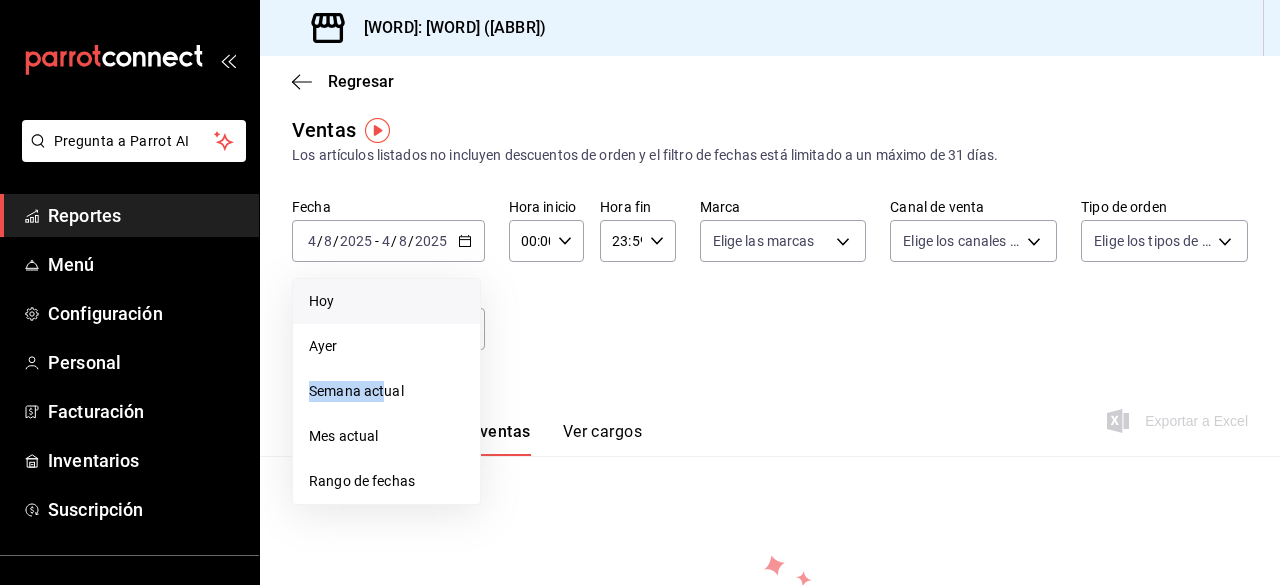 drag, startPoint x: 388, startPoint y: 388, endPoint x: 391, endPoint y: 320, distance: 68.06615 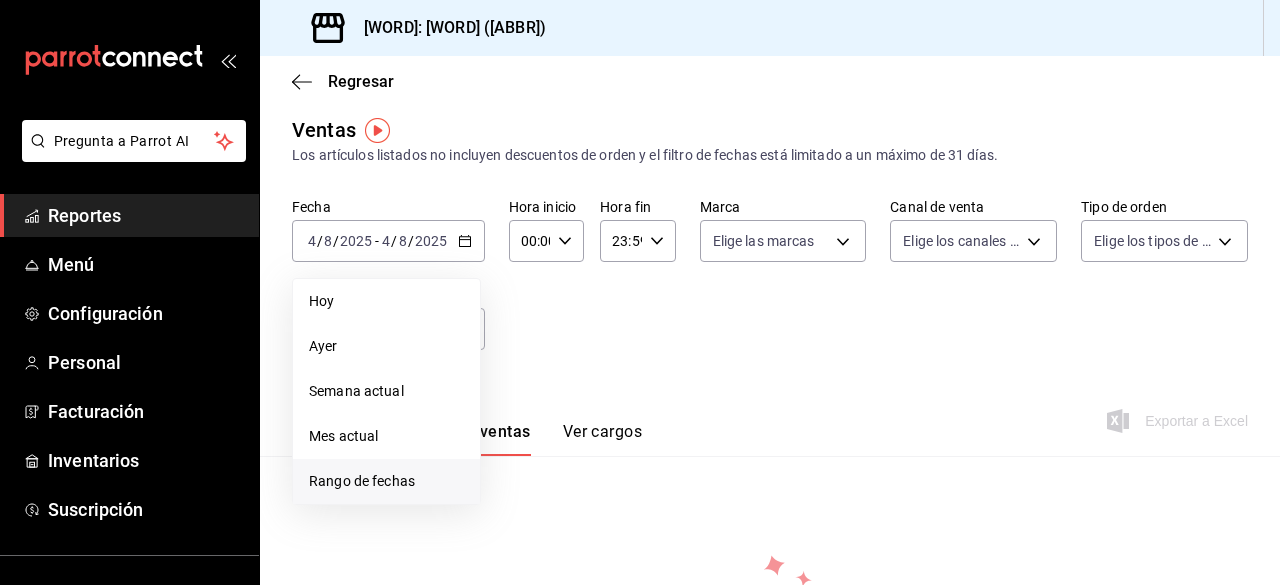 click on "Rango de fechas" at bounding box center (386, 481) 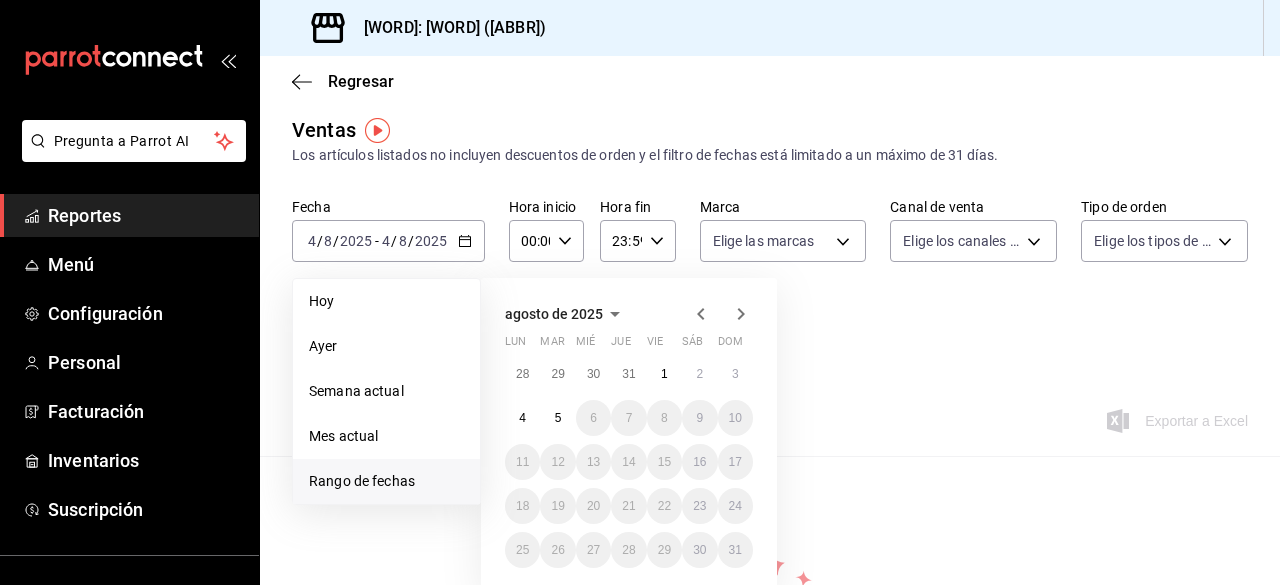 click 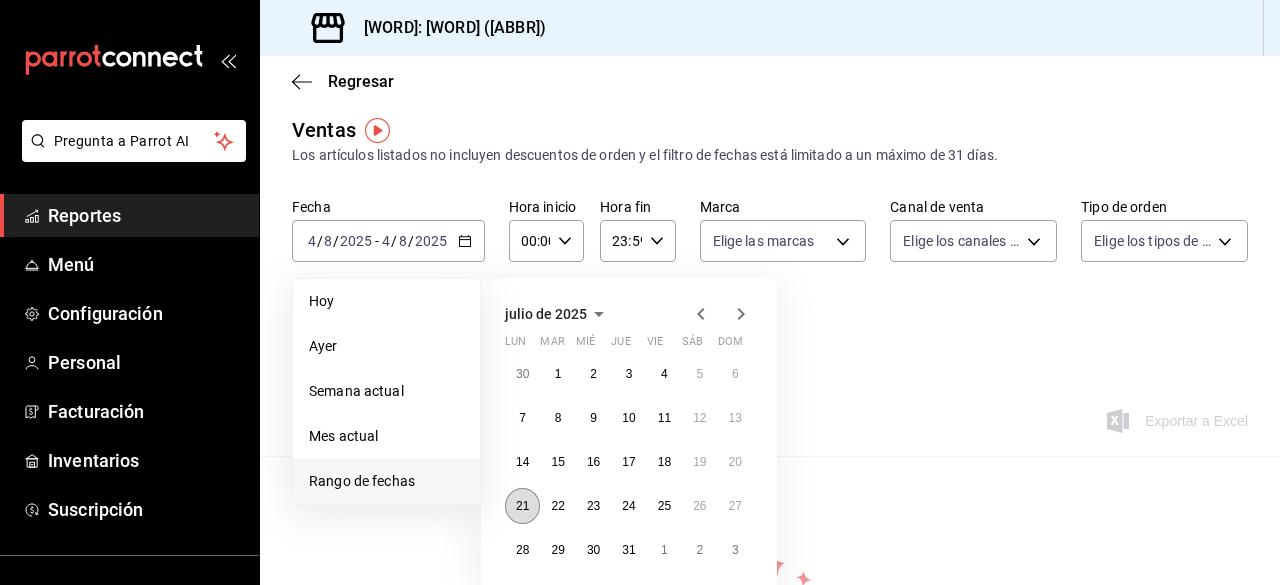 click on "21" at bounding box center [522, 506] 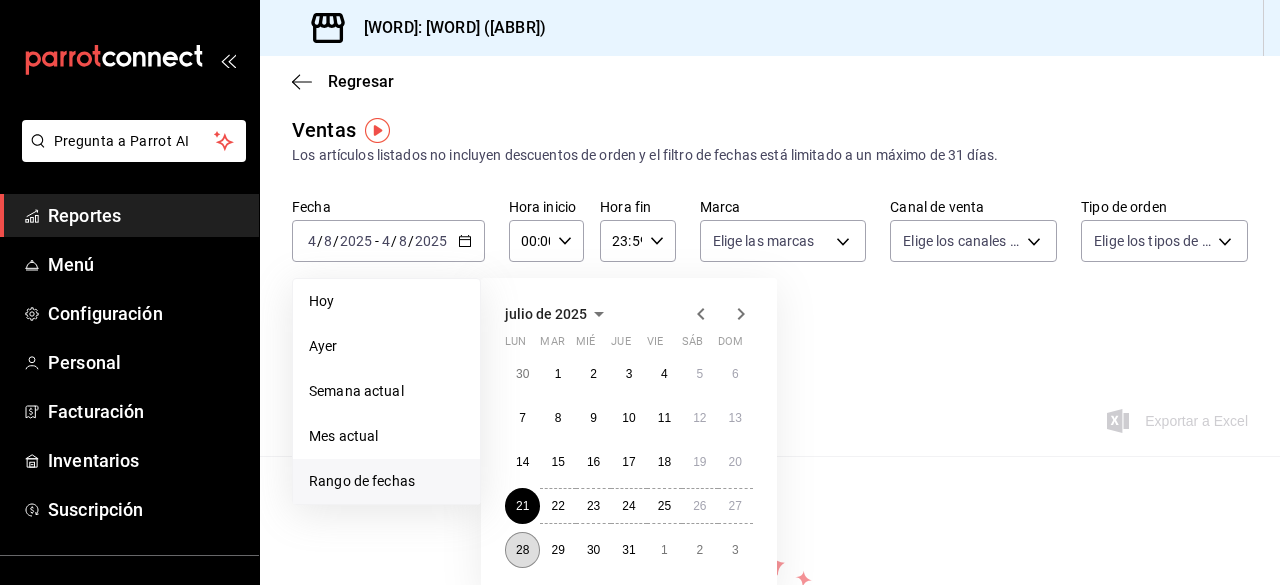 click on "28" at bounding box center (522, 550) 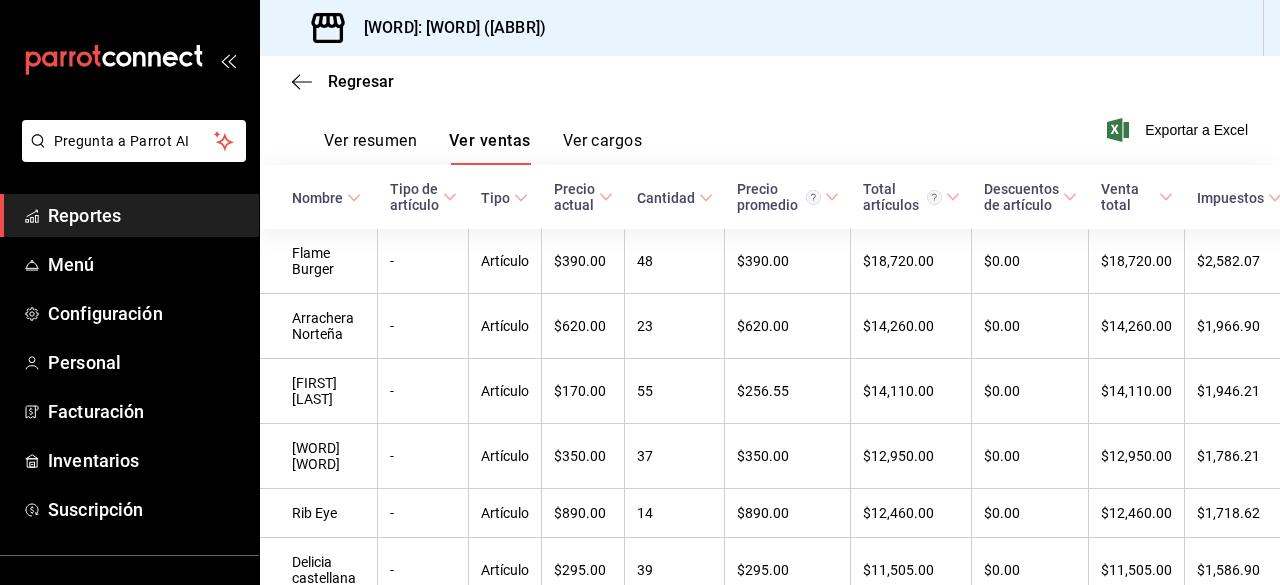 scroll, scrollTop: 314, scrollLeft: 0, axis: vertical 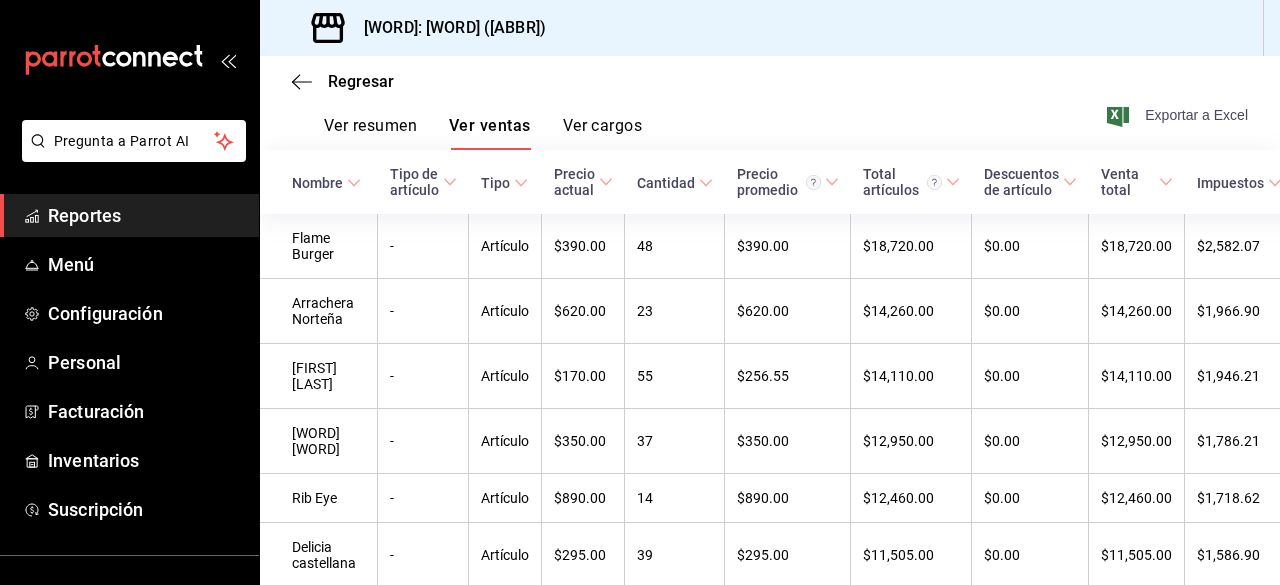 click on "Exportar a Excel" at bounding box center [1179, 115] 